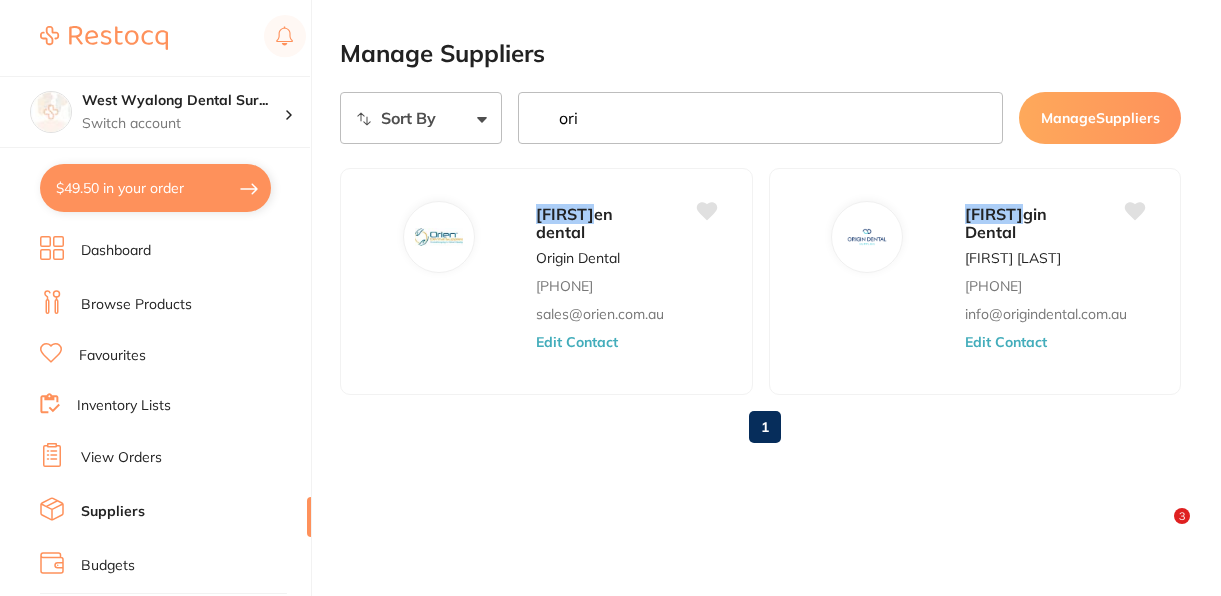 scroll, scrollTop: 0, scrollLeft: 0, axis: both 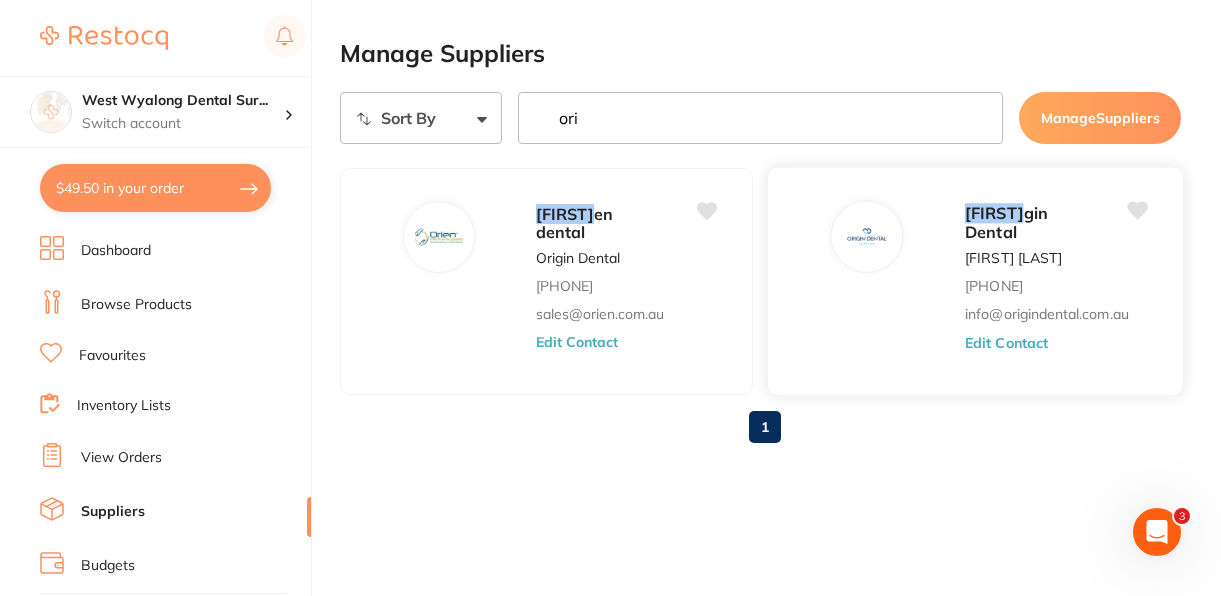 click on "Edit Contact" at bounding box center [1006, 343] 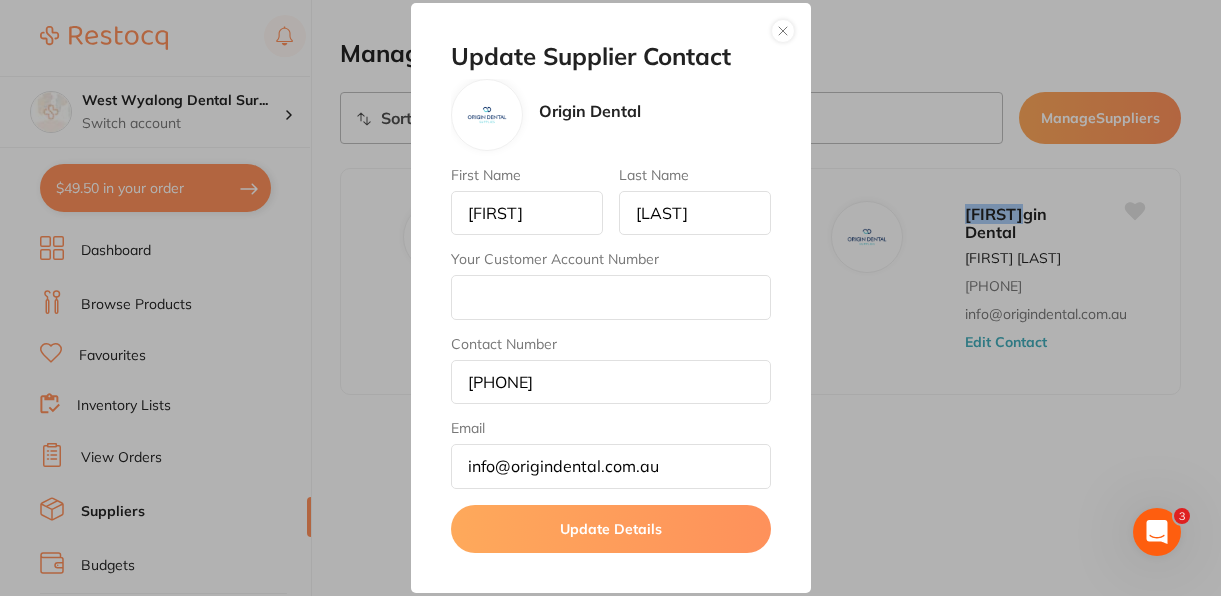 click at bounding box center (783, 31) 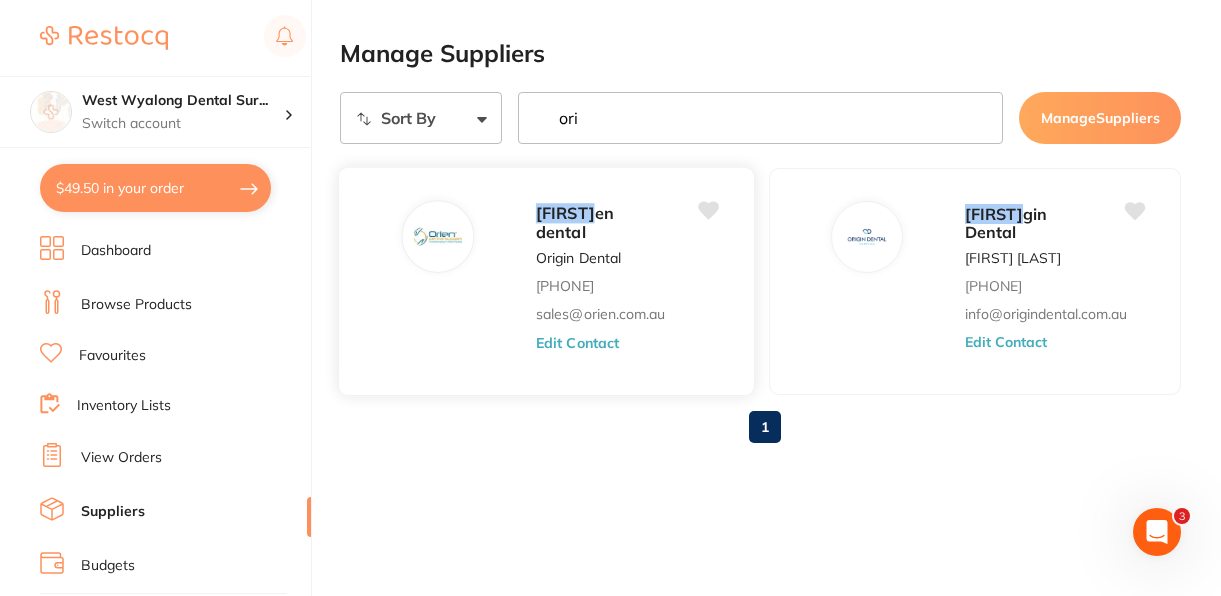 click on "Edit Contact" at bounding box center (577, 343) 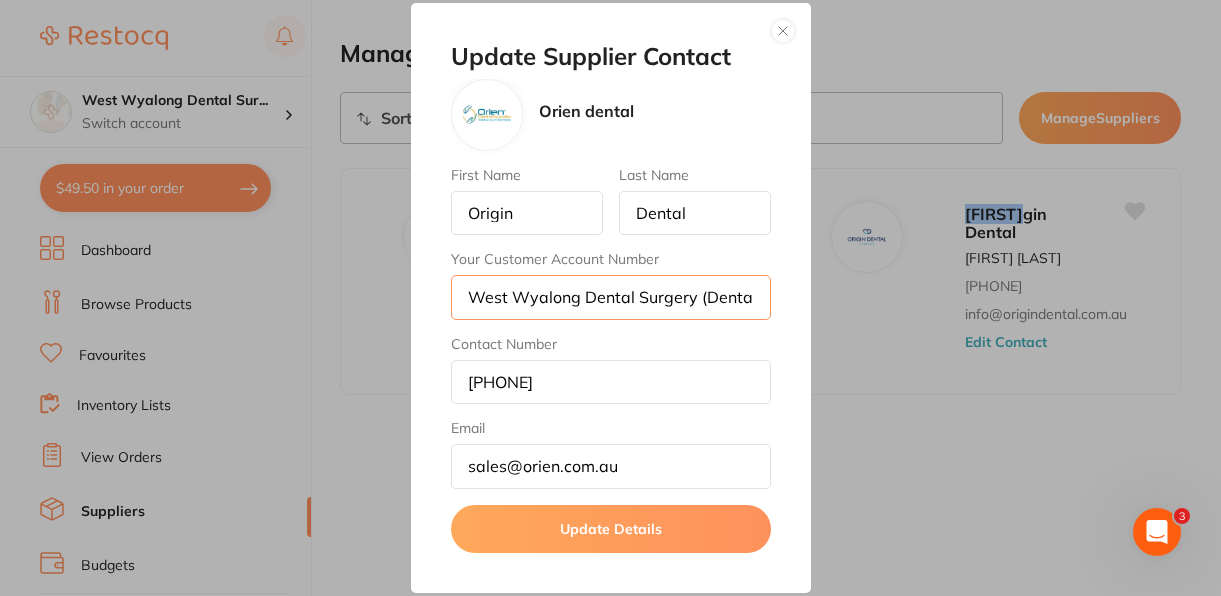 scroll, scrollTop: 0, scrollLeft: 62, axis: horizontal 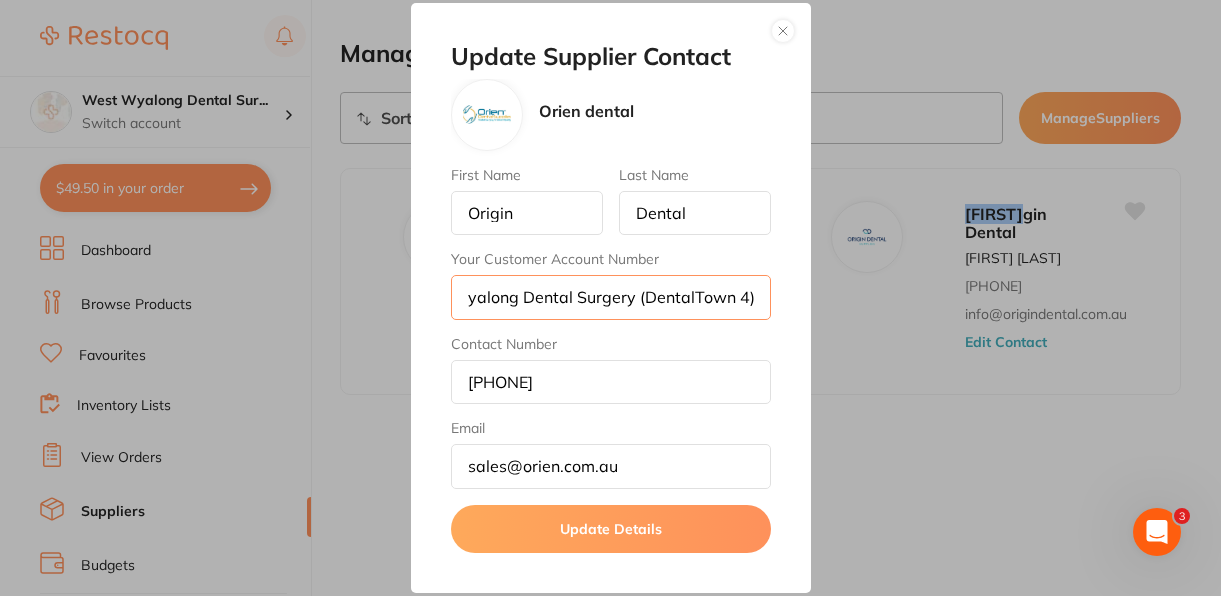 drag, startPoint x: 467, startPoint y: 299, endPoint x: 809, endPoint y: 321, distance: 342.70688 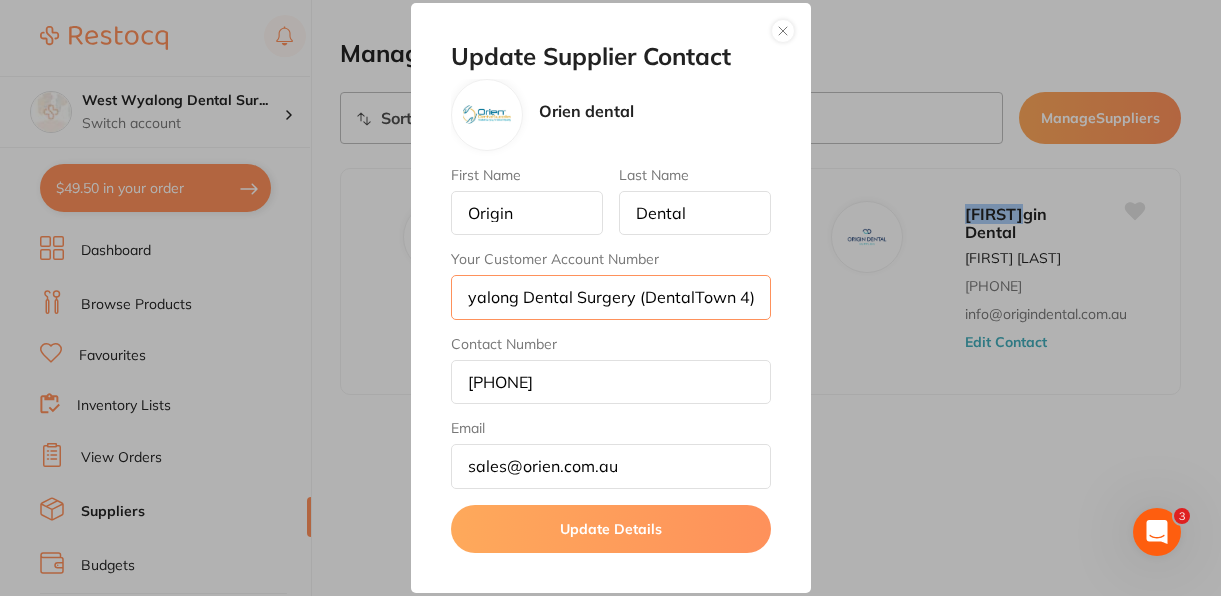 type 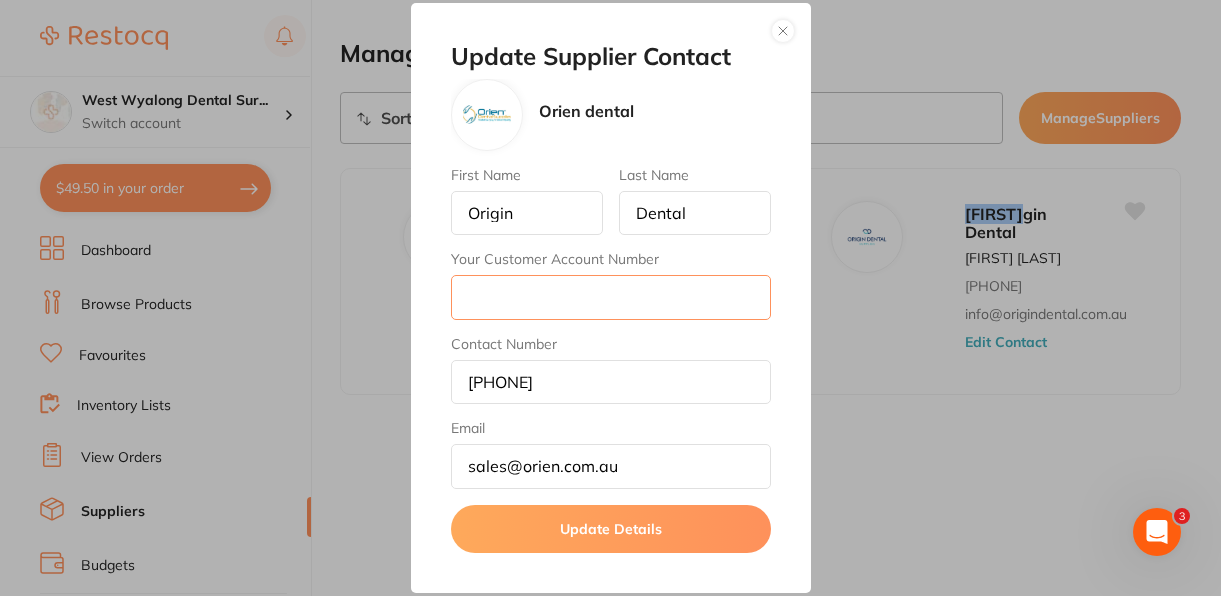 scroll, scrollTop: 0, scrollLeft: 0, axis: both 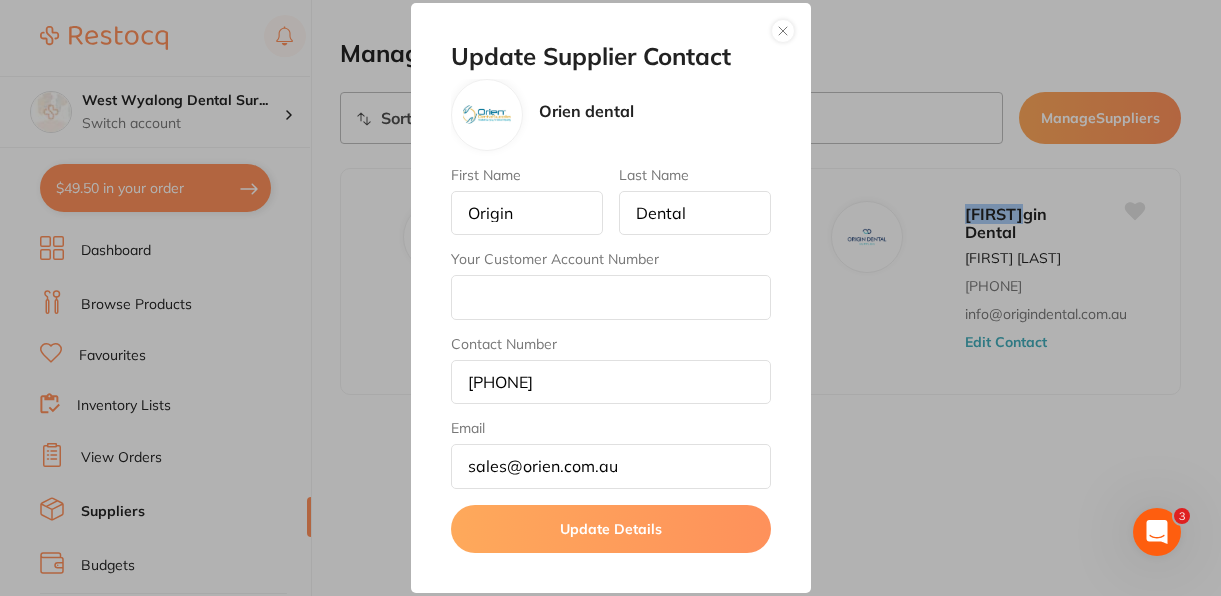 click at bounding box center (783, 31) 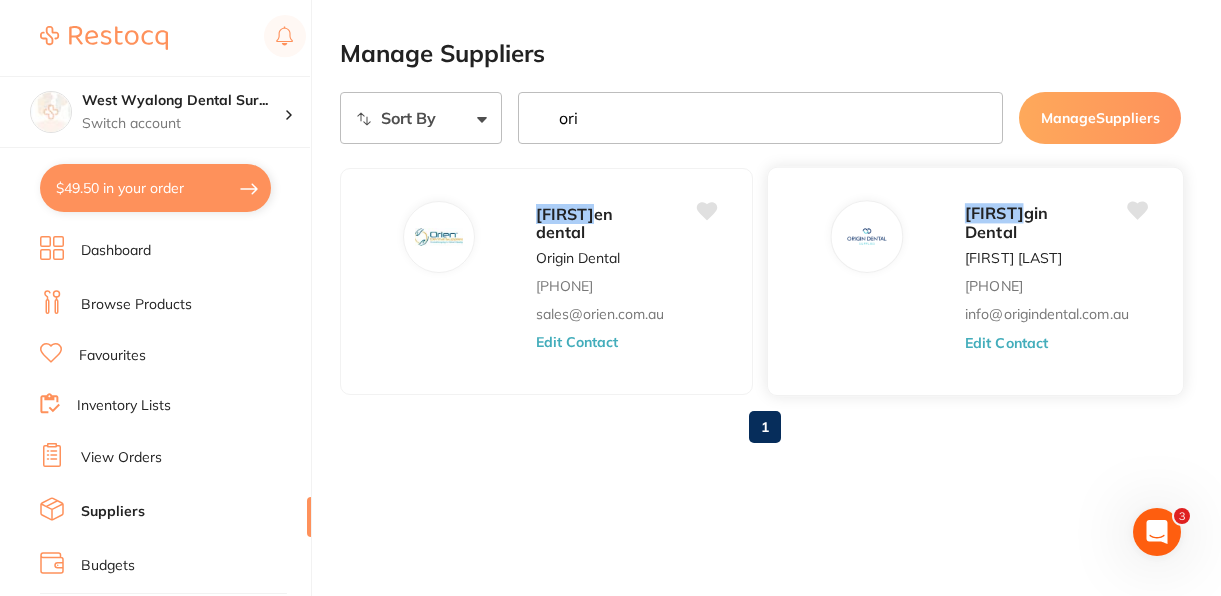 click on "Edit Contact" at bounding box center (1006, 343) 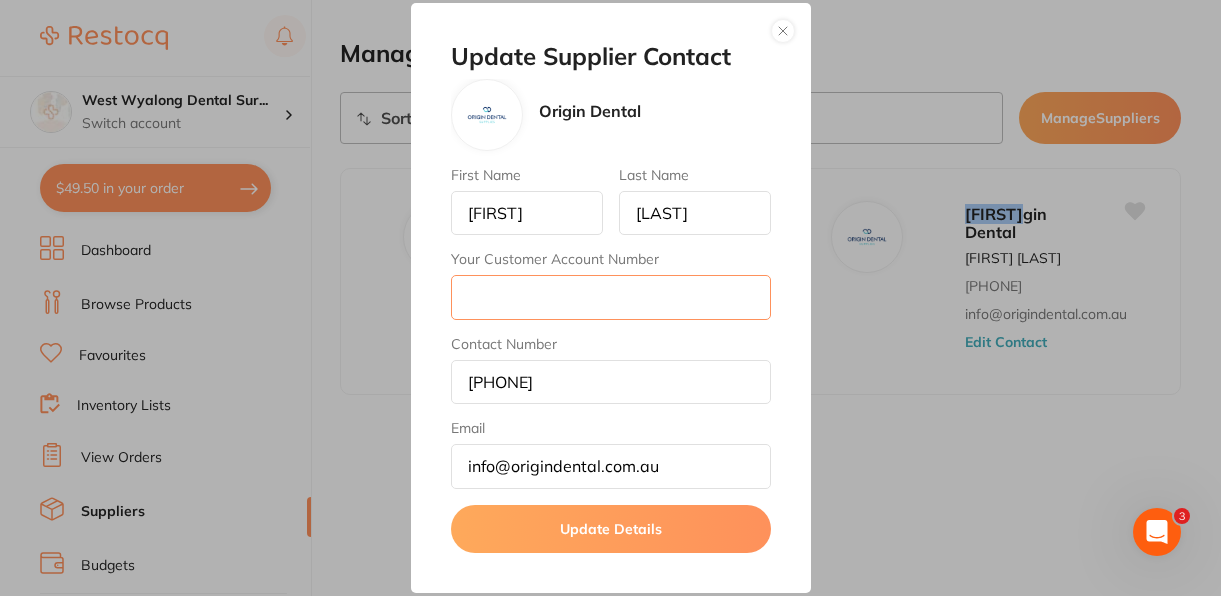 click on "Your Customer Account Number" at bounding box center [611, 297] 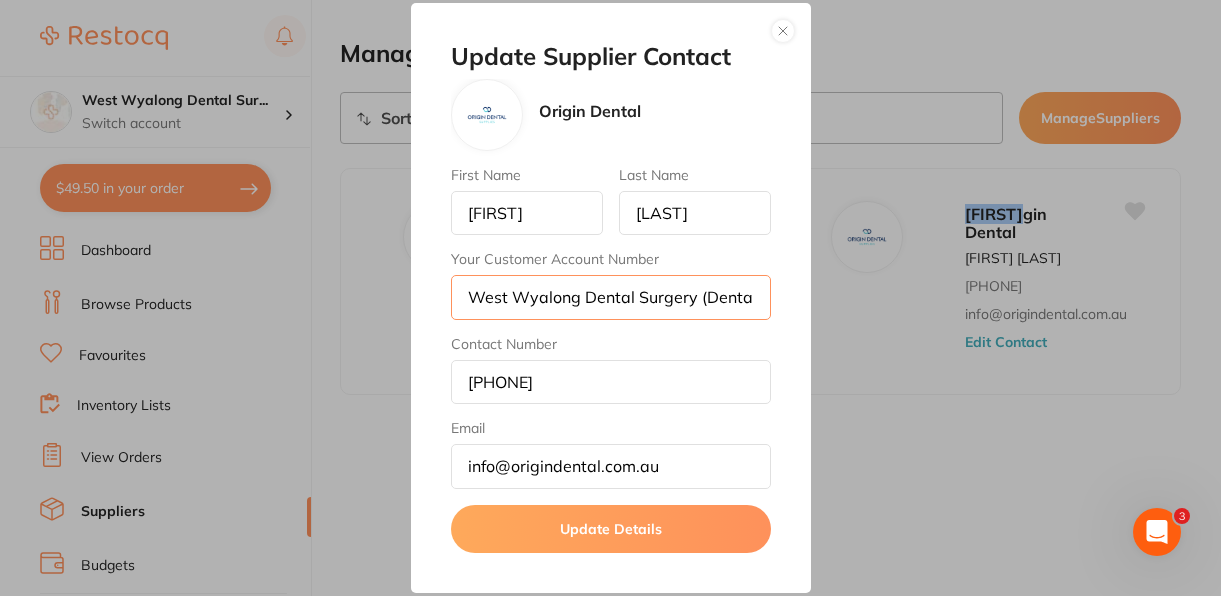 scroll, scrollTop: 0, scrollLeft: 62, axis: horizontal 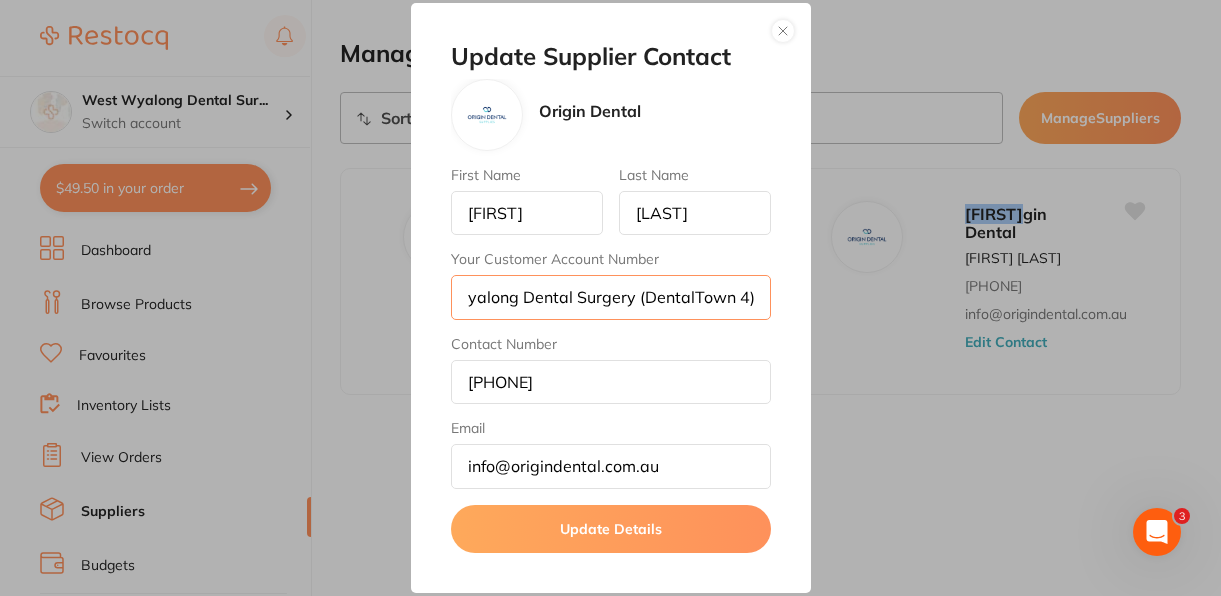 type on "West Wyalong Dental Surgery (DentalTown 4)" 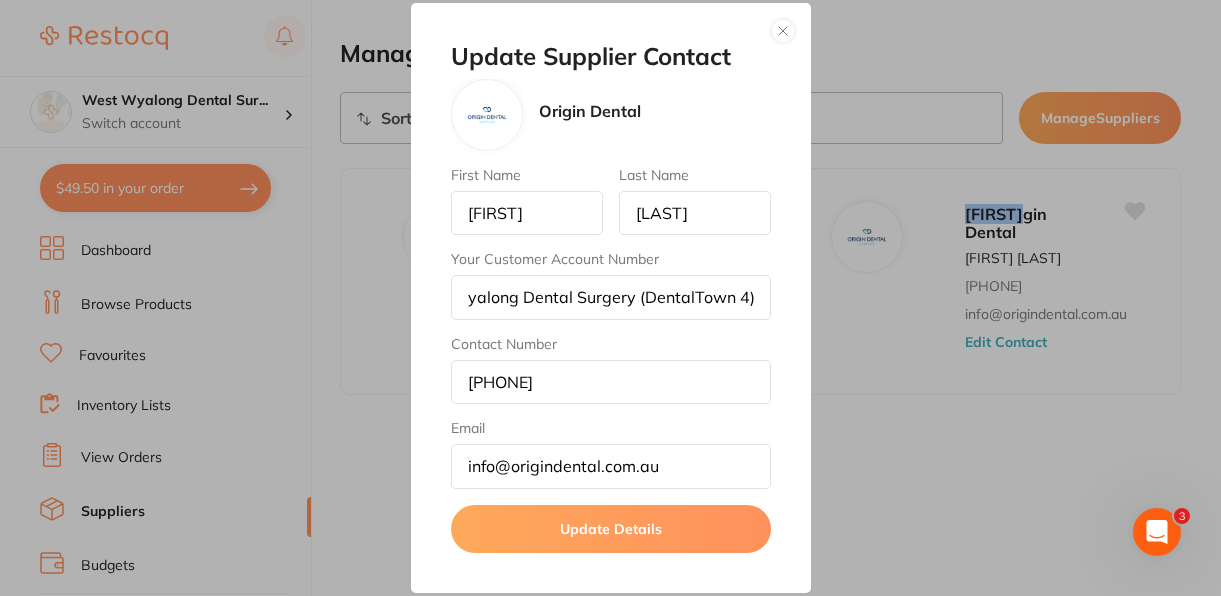 click on "Update Details" at bounding box center [611, 529] 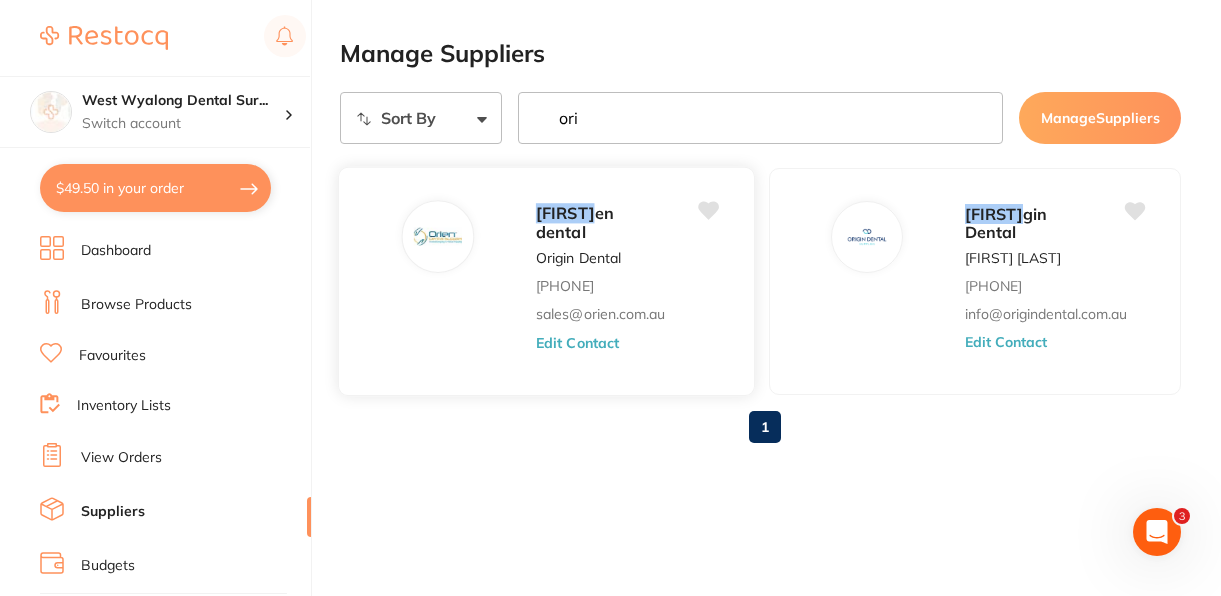 click on "Edit Contact" at bounding box center [577, 343] 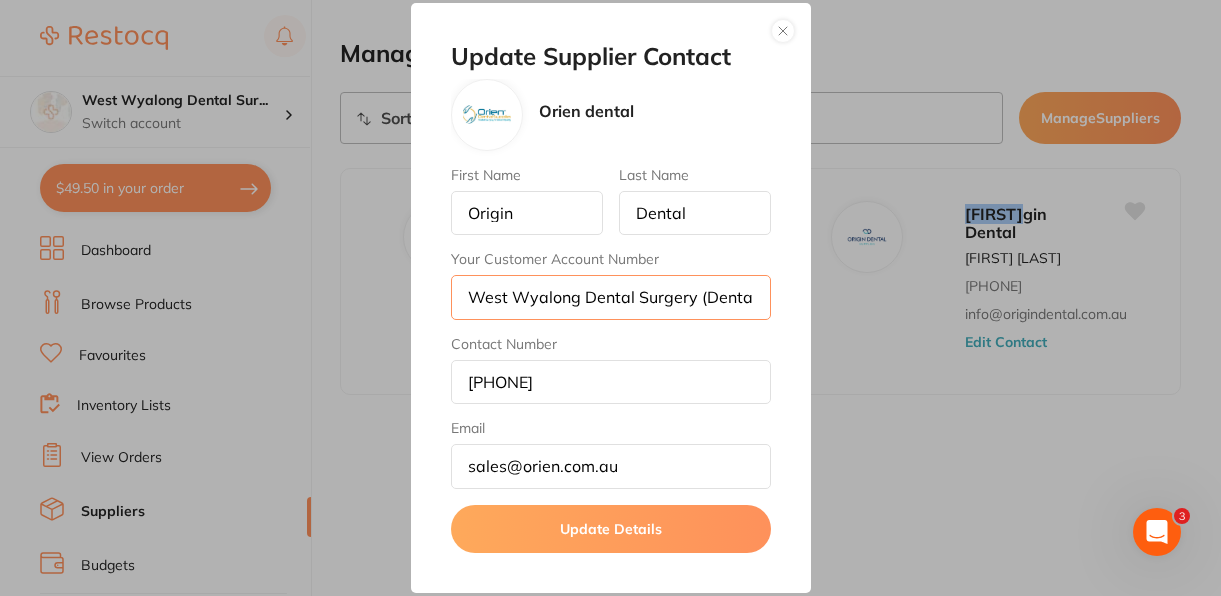 scroll, scrollTop: 0, scrollLeft: 62, axis: horizontal 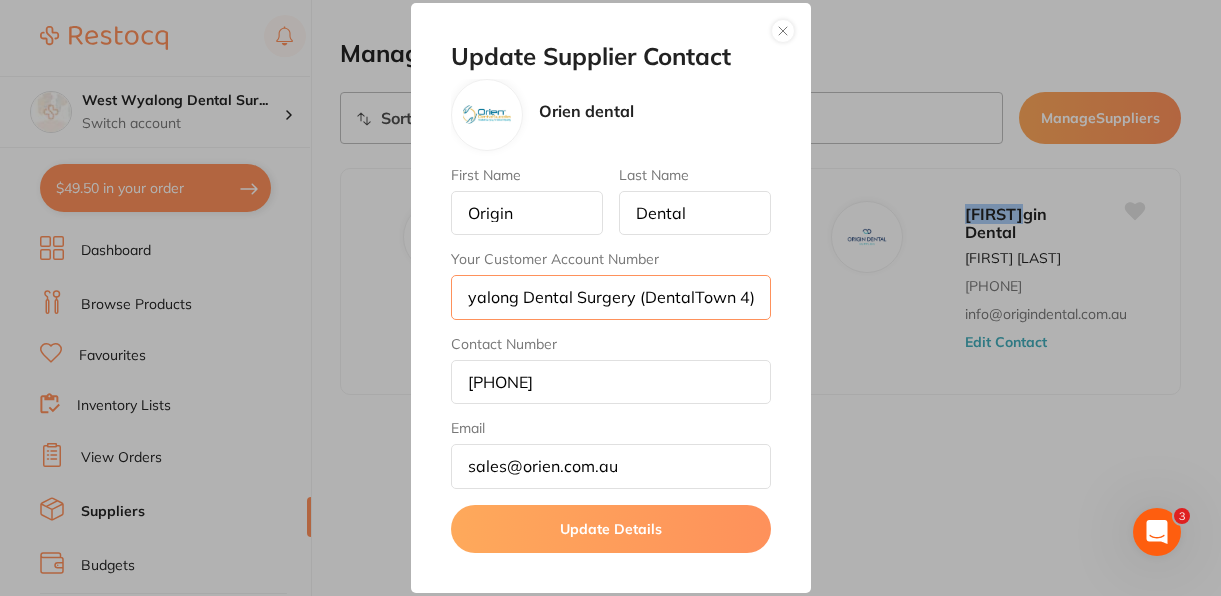 drag, startPoint x: 464, startPoint y: 300, endPoint x: 925, endPoint y: 336, distance: 462.4035 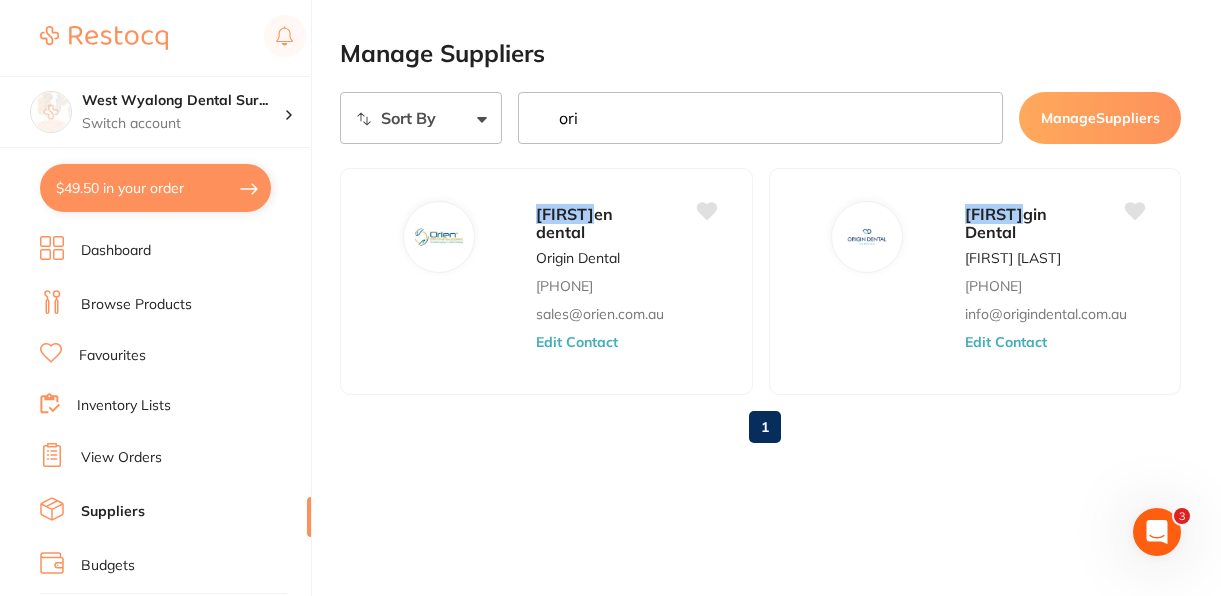 click on "View Orders" at bounding box center [121, 458] 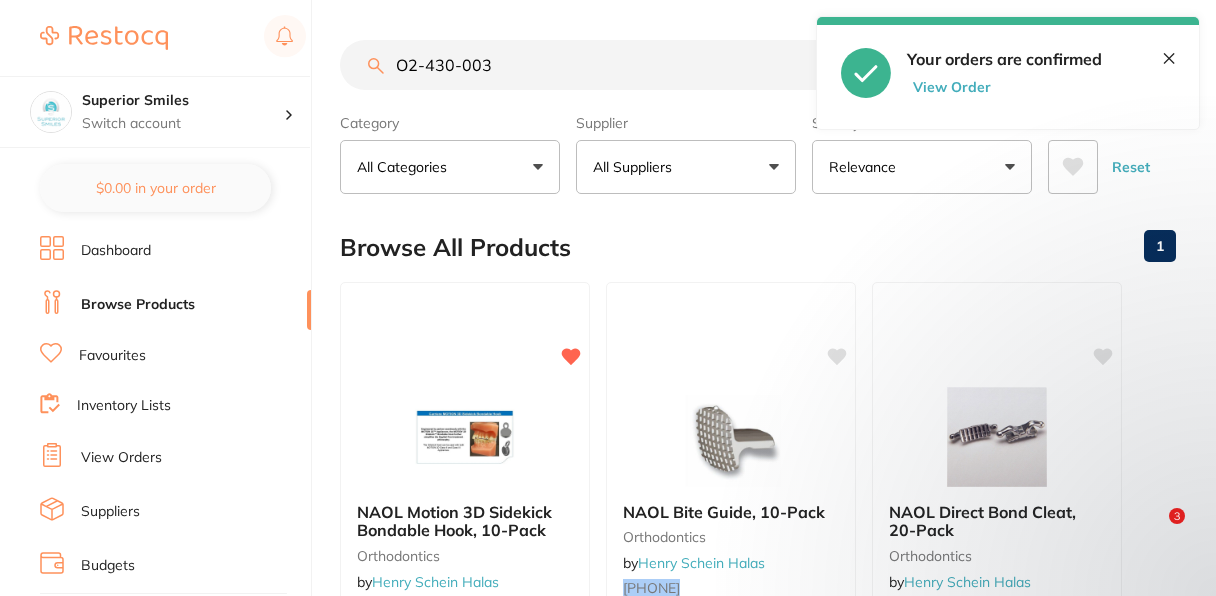 scroll, scrollTop: 160, scrollLeft: 0, axis: vertical 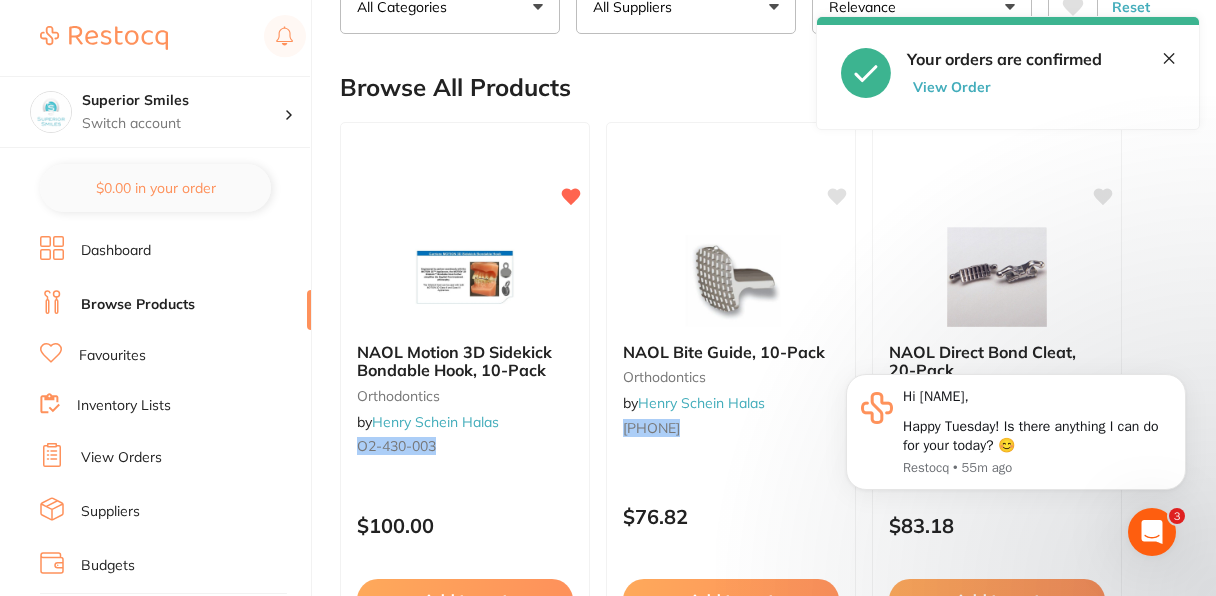 click on "View Orders" at bounding box center [121, 458] 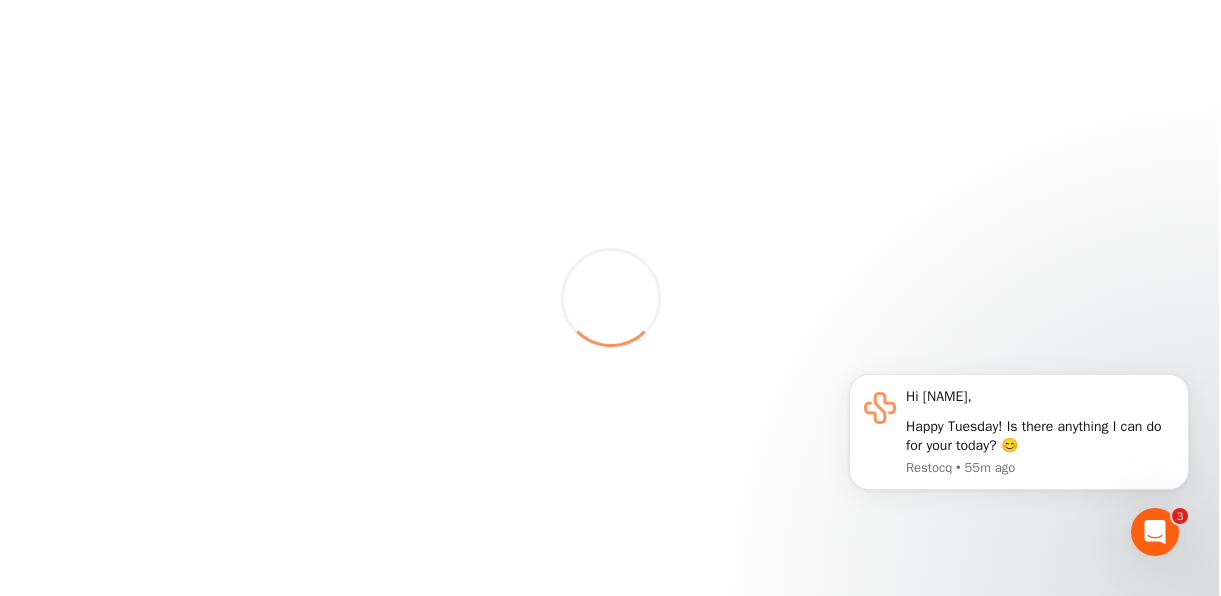 scroll, scrollTop: 0, scrollLeft: 0, axis: both 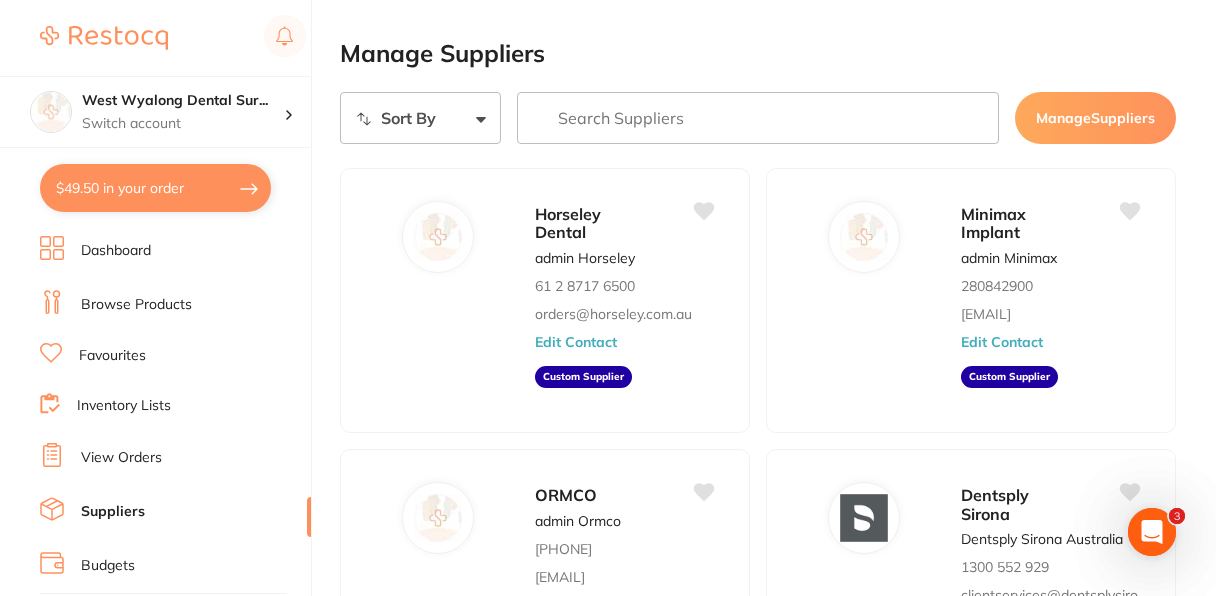 click at bounding box center [758, 118] 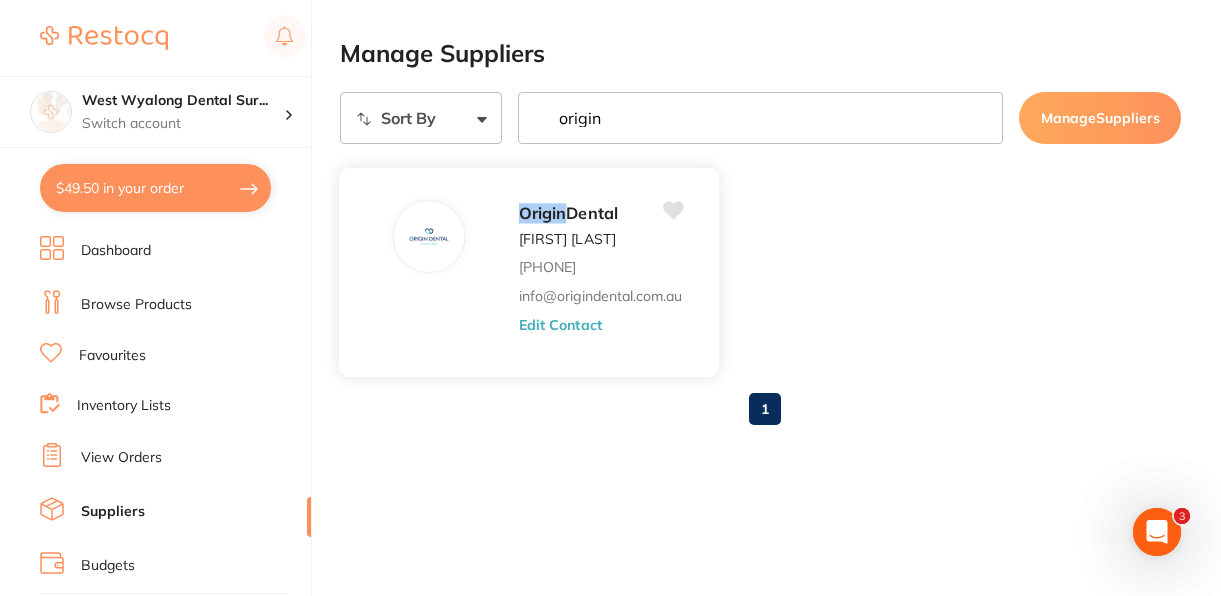 type on "origin" 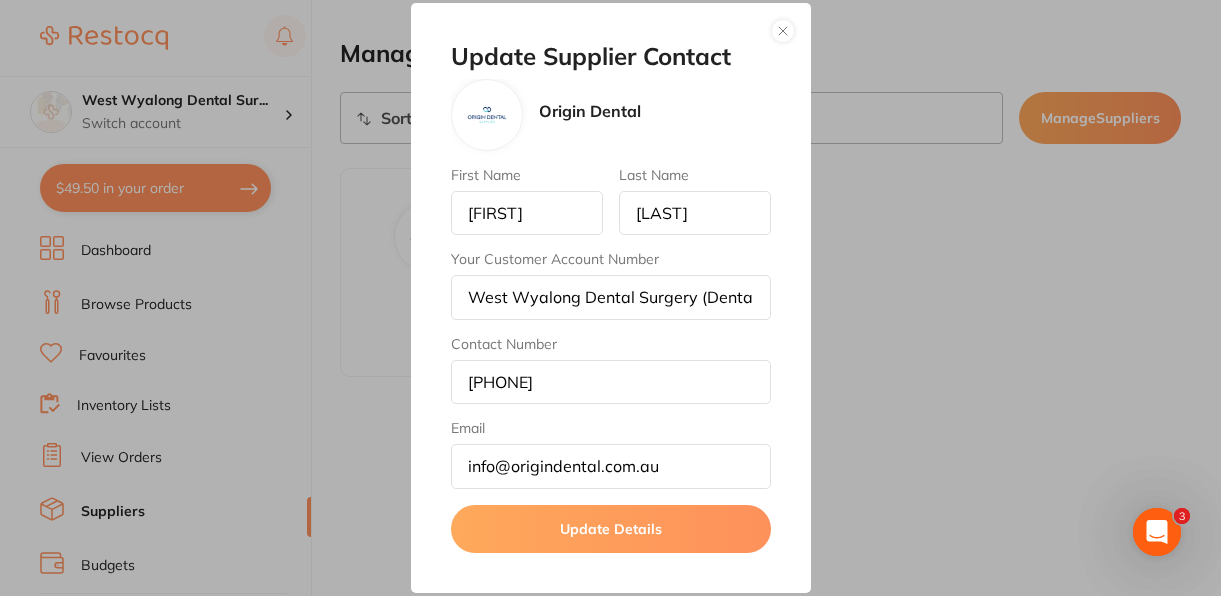 click on "Update Details" at bounding box center (611, 529) 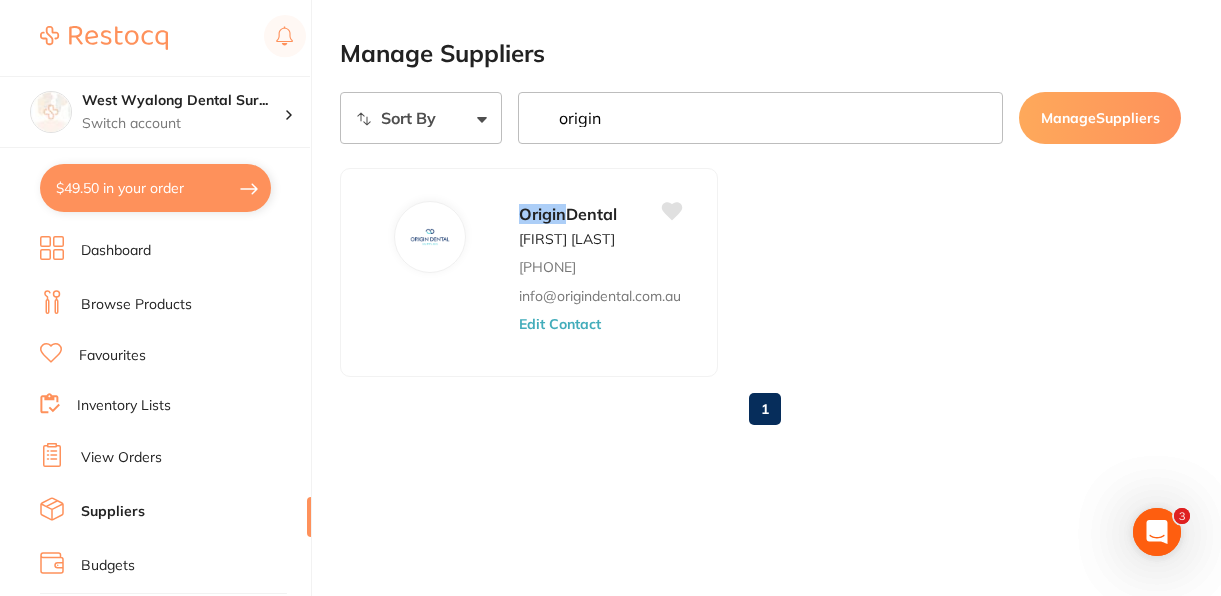 checkbox on "true" 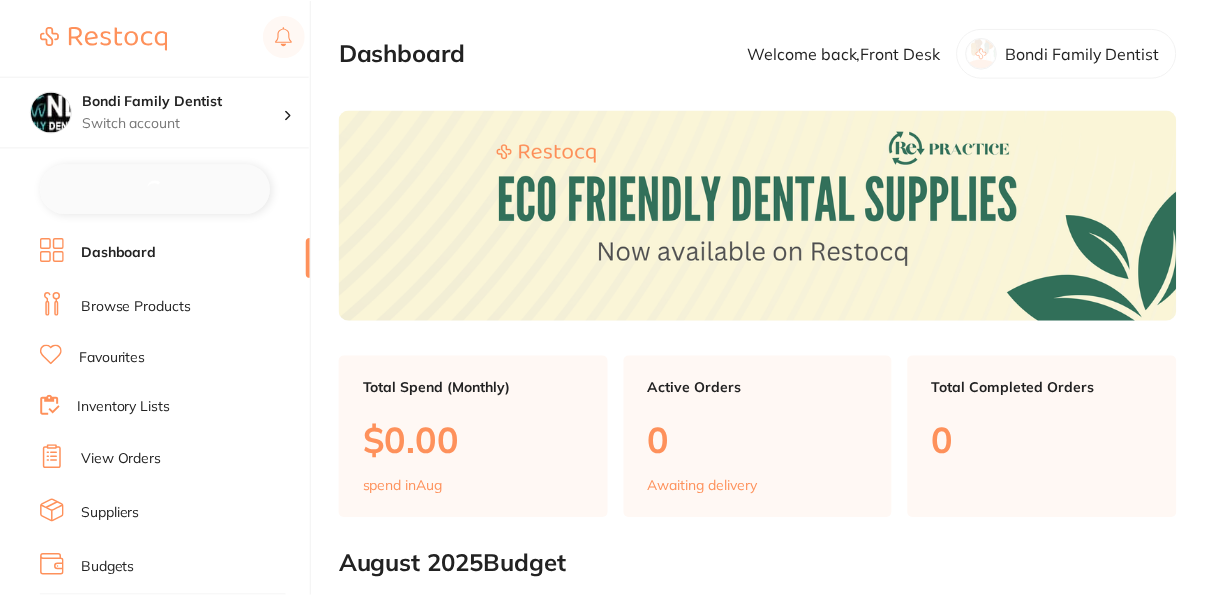 scroll, scrollTop: 0, scrollLeft: 0, axis: both 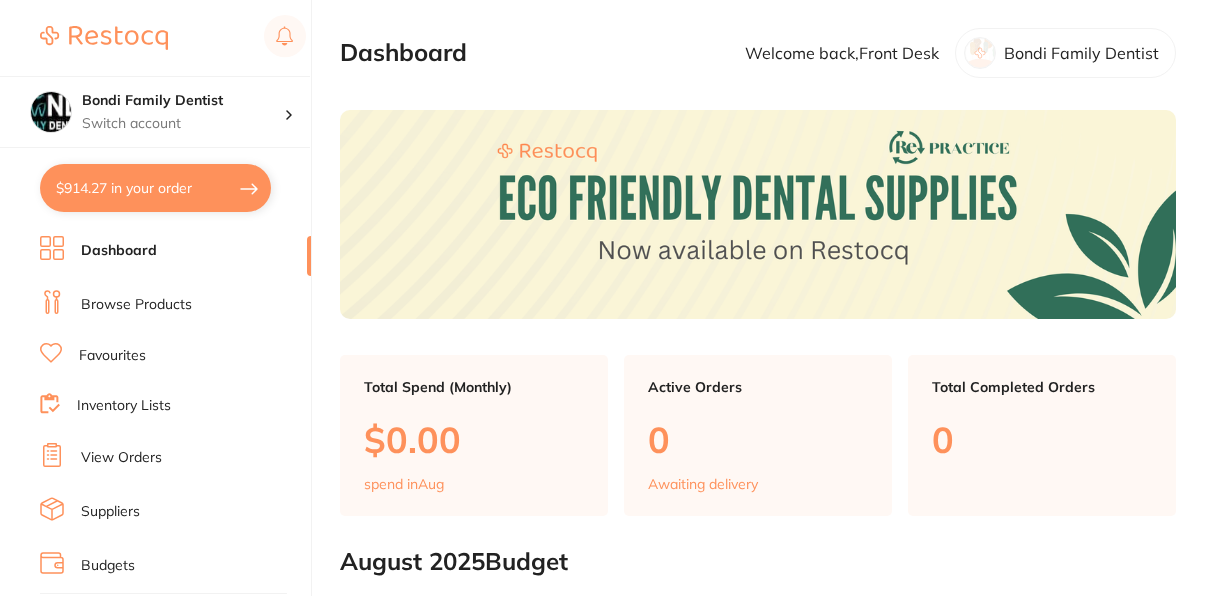 checkbox on "false" 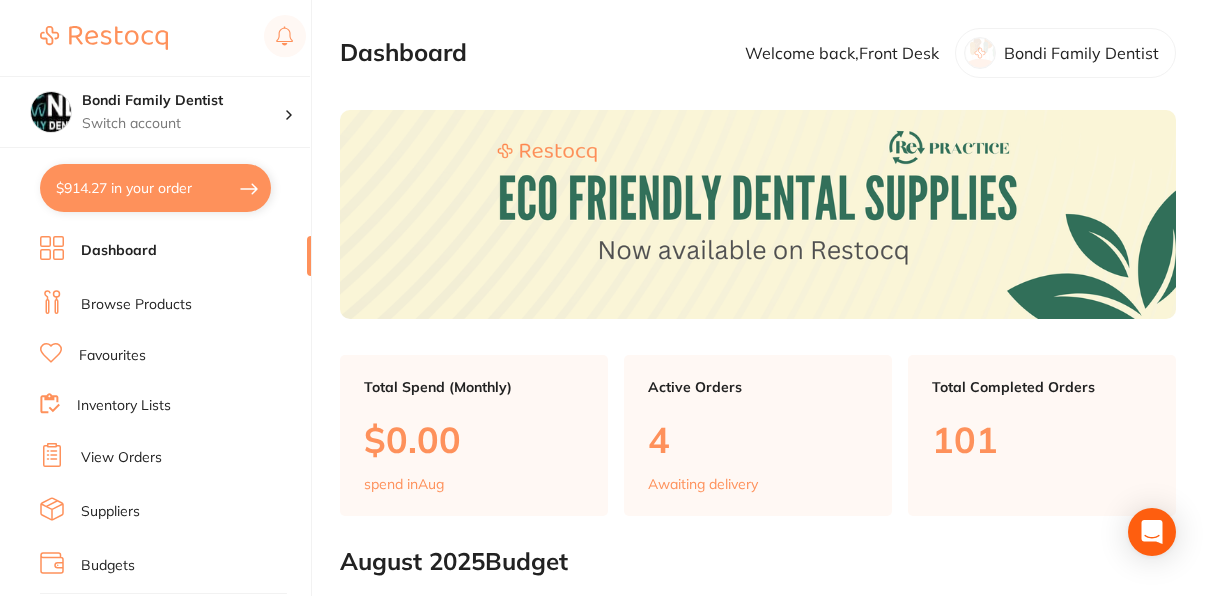 click on "Browse Products" at bounding box center (136, 305) 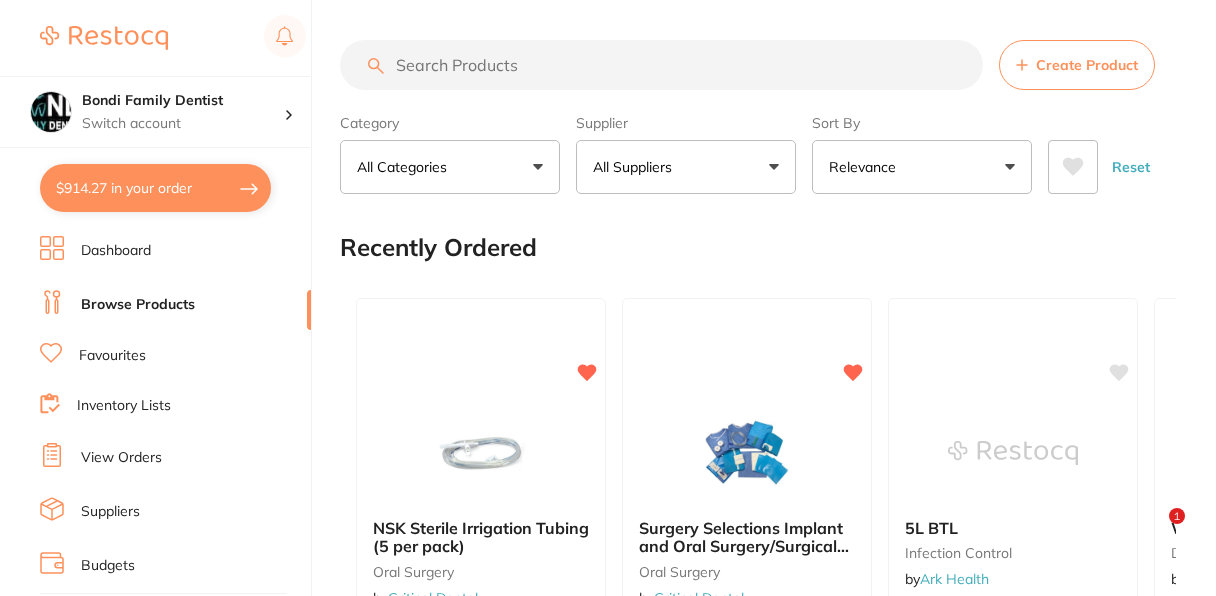 click at bounding box center (661, 65) 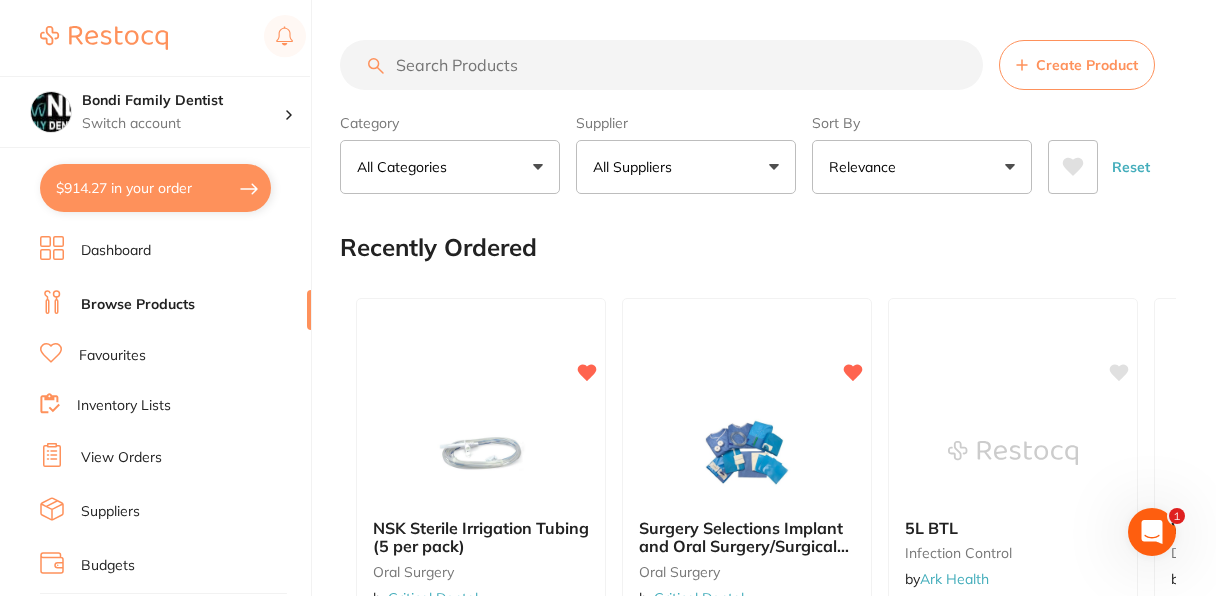 scroll, scrollTop: 0, scrollLeft: 0, axis: both 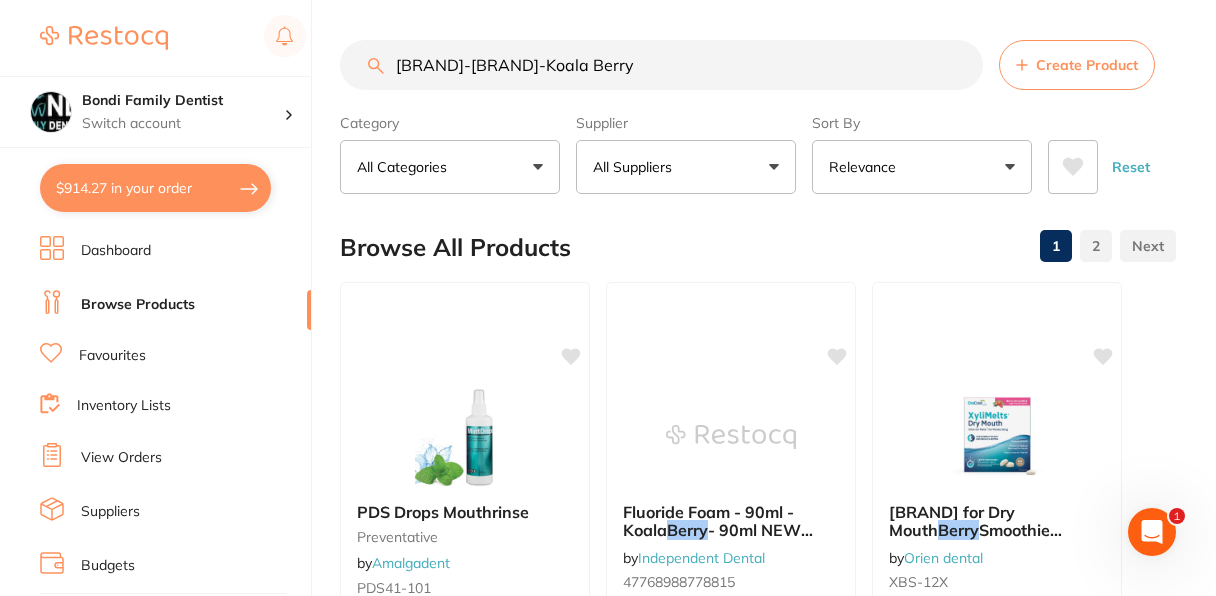 click on "Browse All Products 1 2" at bounding box center [758, 247] 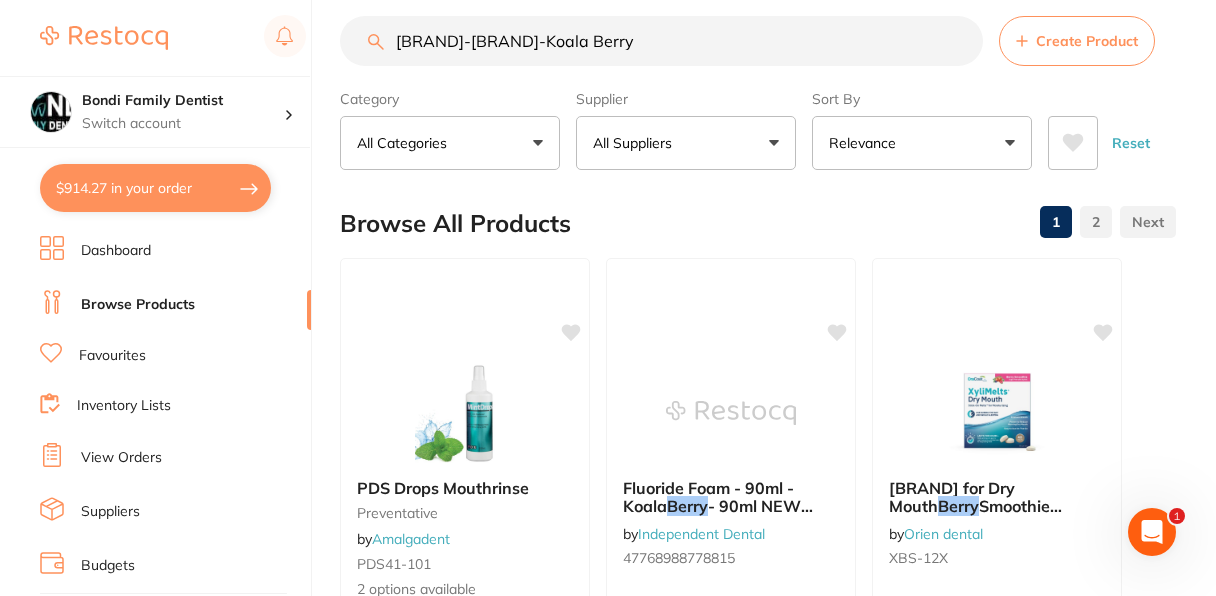 scroll, scrollTop: 0, scrollLeft: 0, axis: both 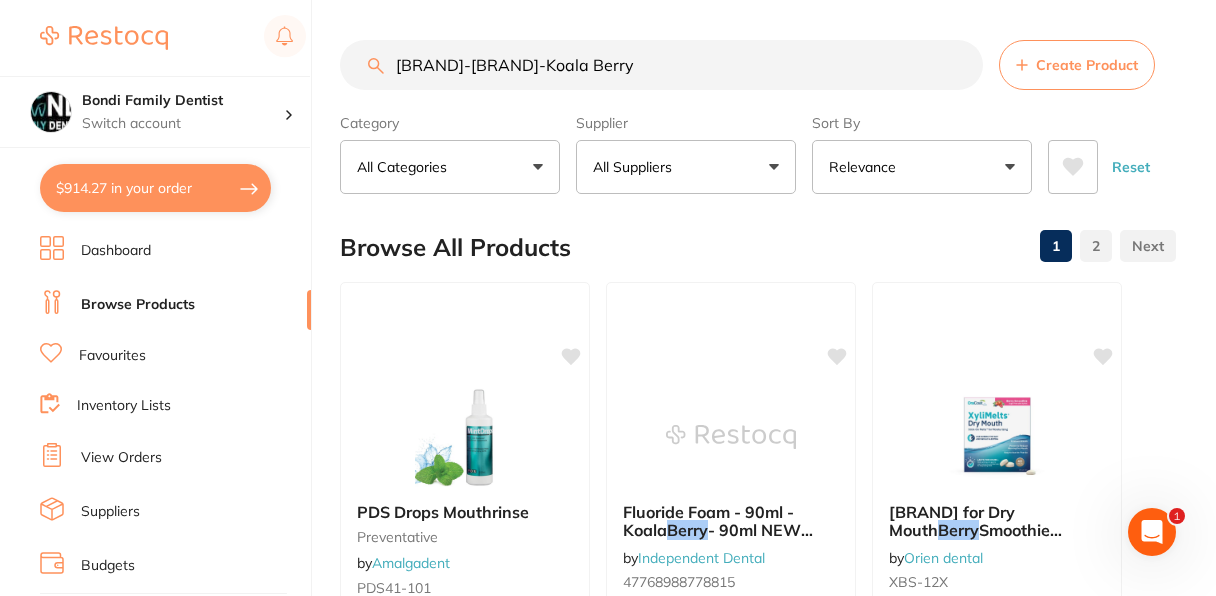 drag, startPoint x: 424, startPoint y: 67, endPoint x: 341, endPoint y: 69, distance: 83.02409 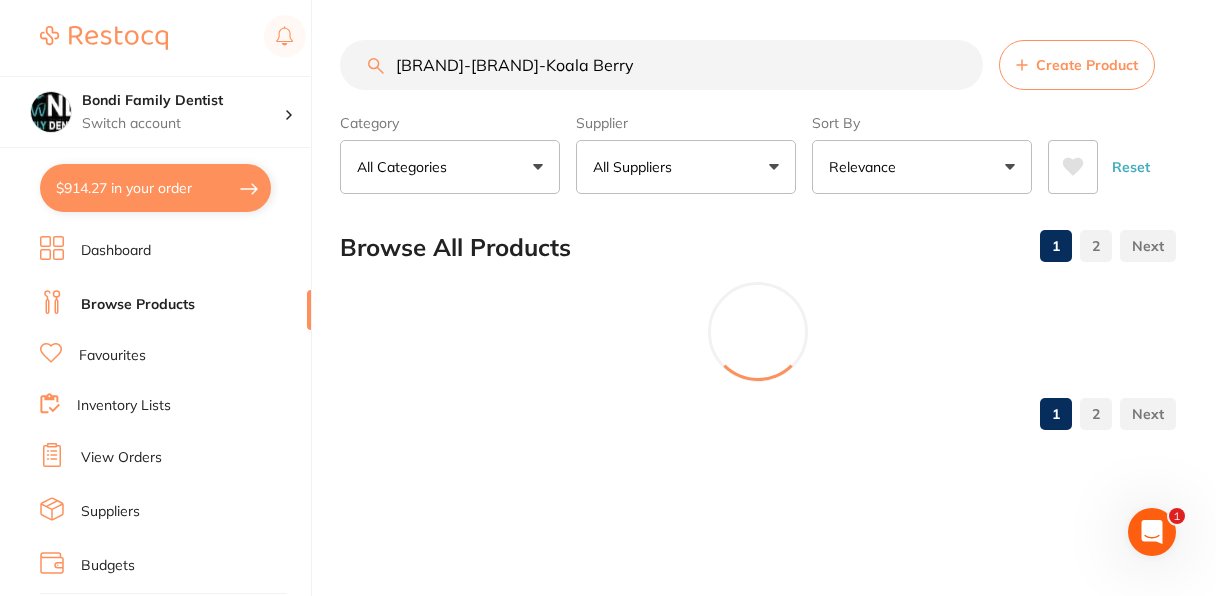 click on "[BRAND]-[BRAND]-Koala Berry" at bounding box center [661, 65] 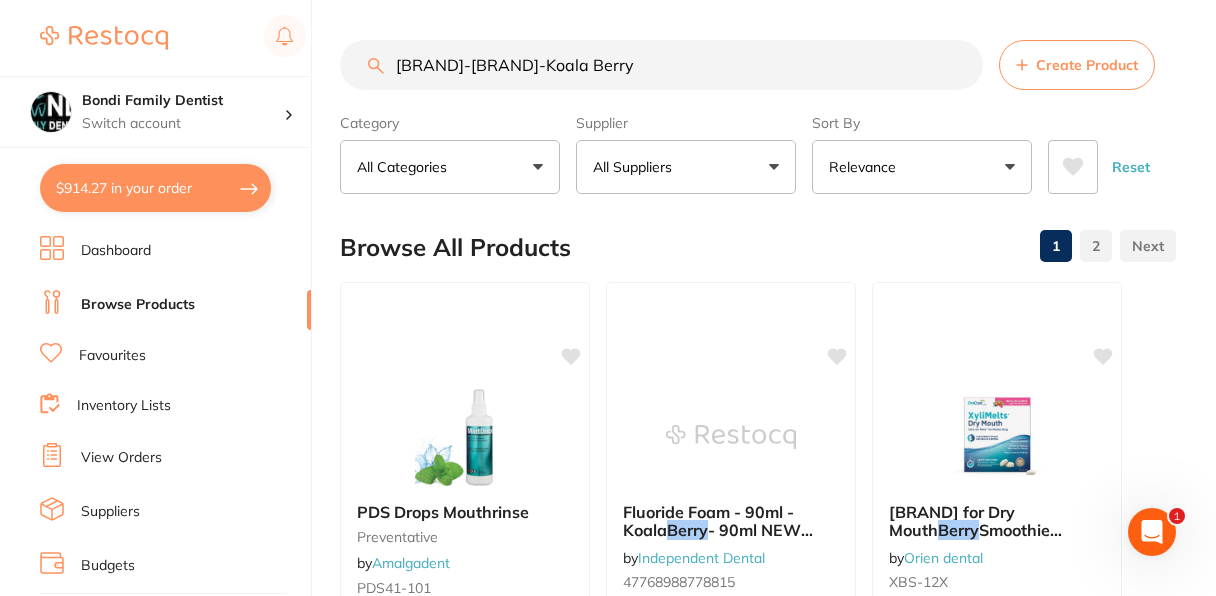 scroll, scrollTop: 0, scrollLeft: 0, axis: both 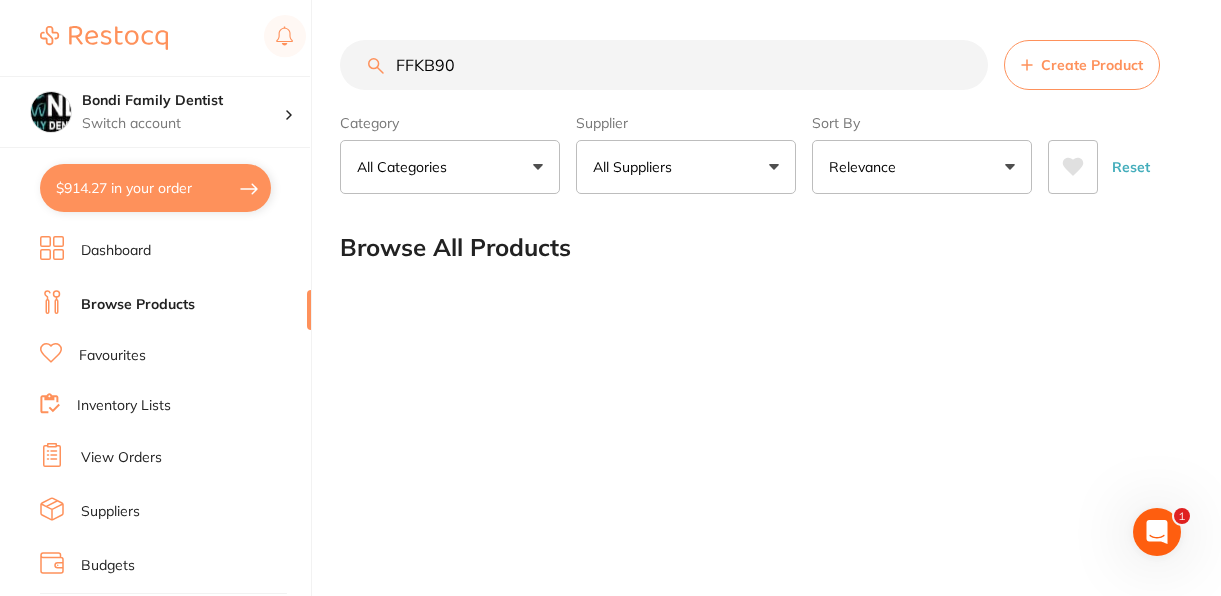type on "FFKB90" 